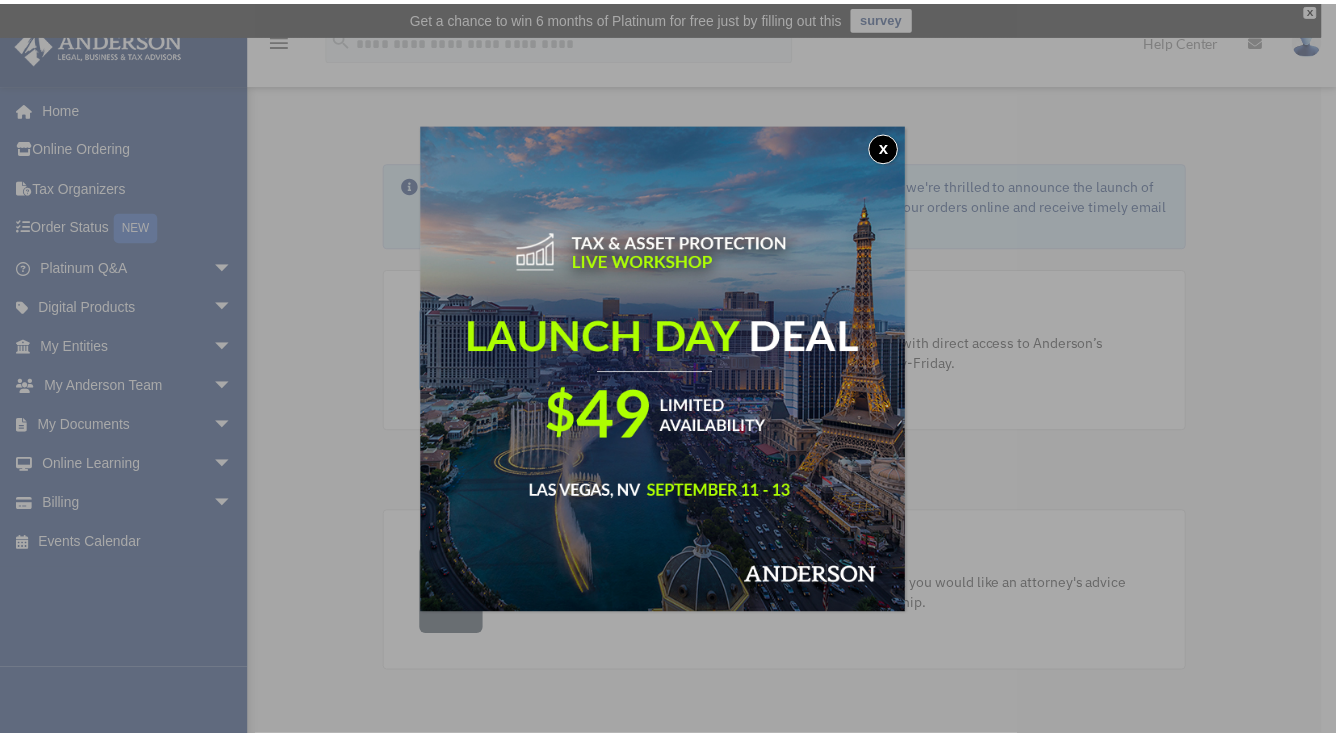scroll, scrollTop: 0, scrollLeft: 0, axis: both 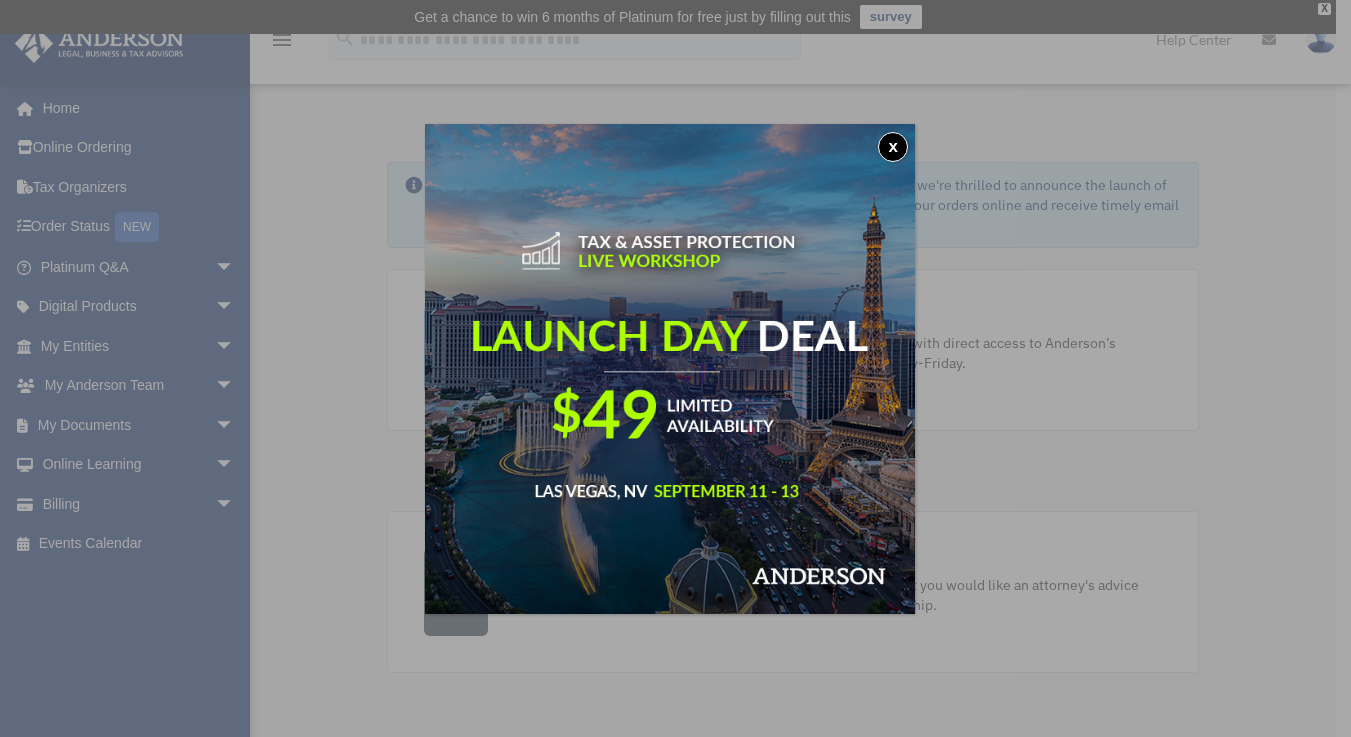 click on "x" at bounding box center [675, 368] 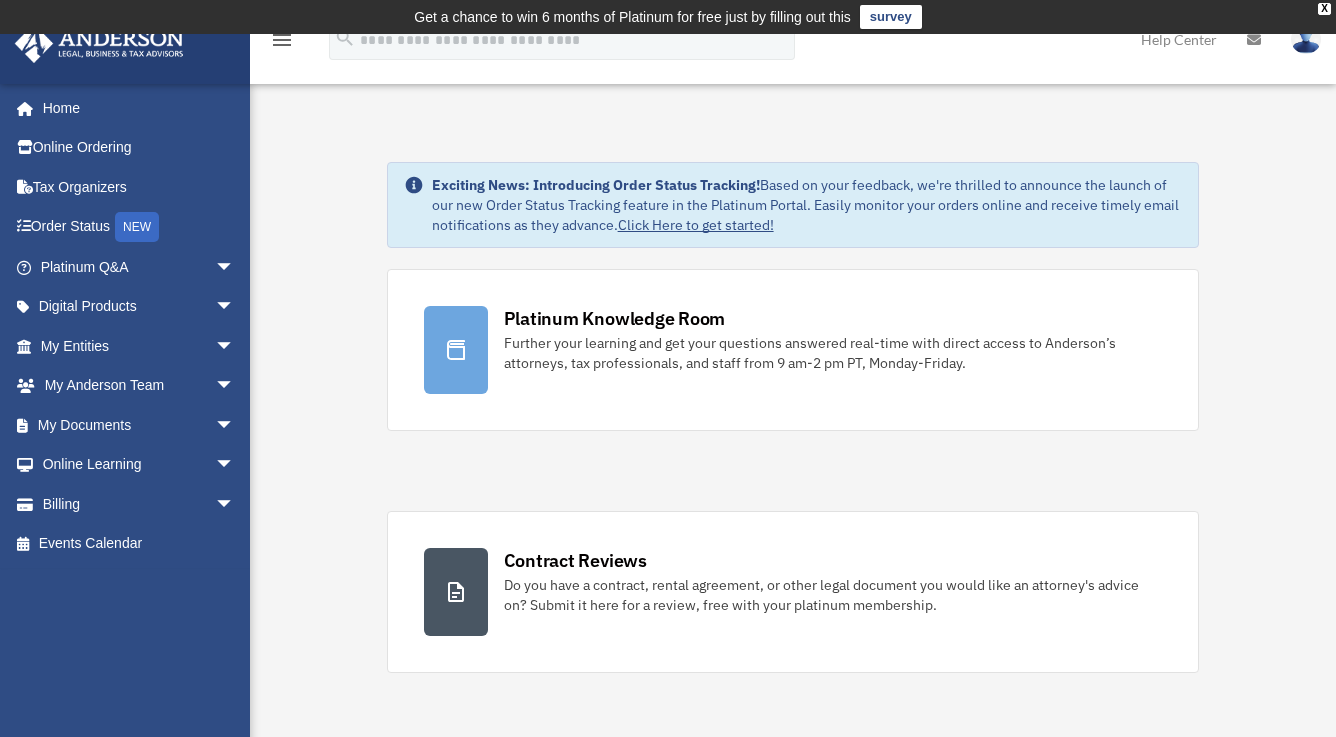 click on "Home" at bounding box center [134, 108] 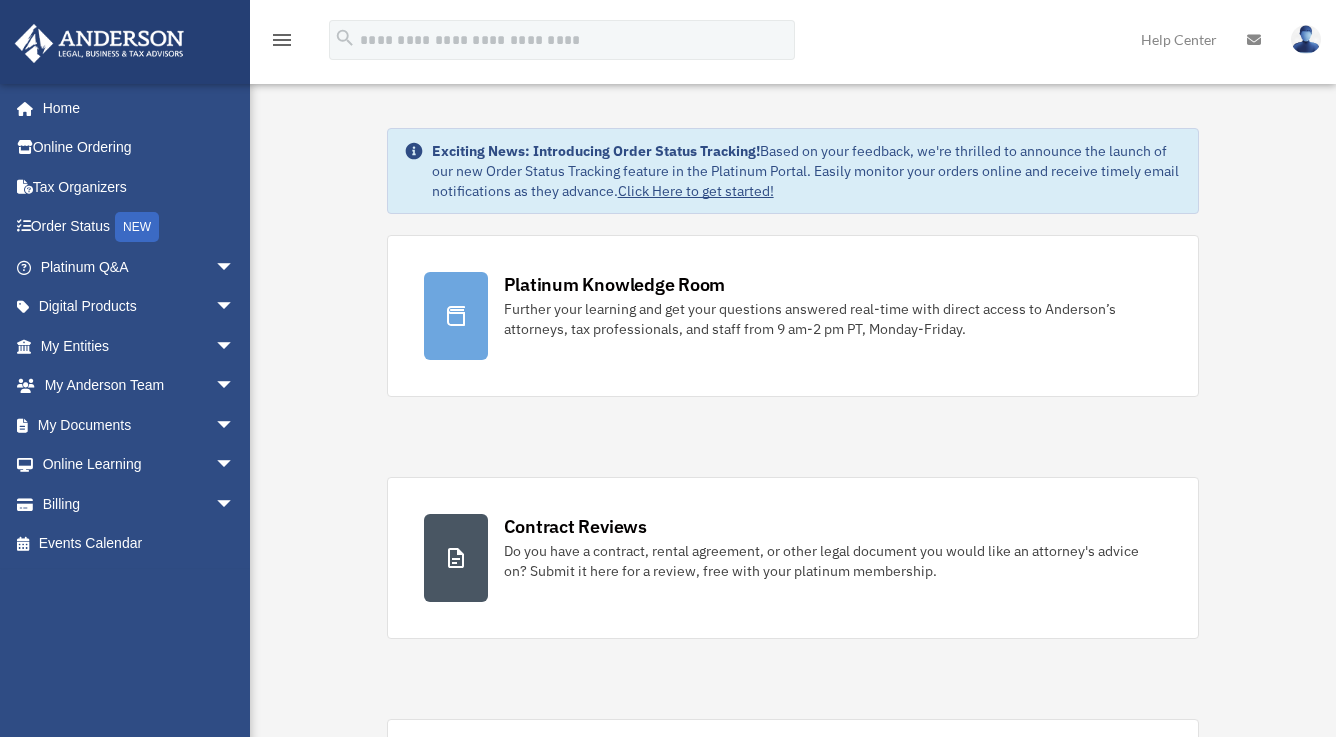 scroll, scrollTop: 0, scrollLeft: 0, axis: both 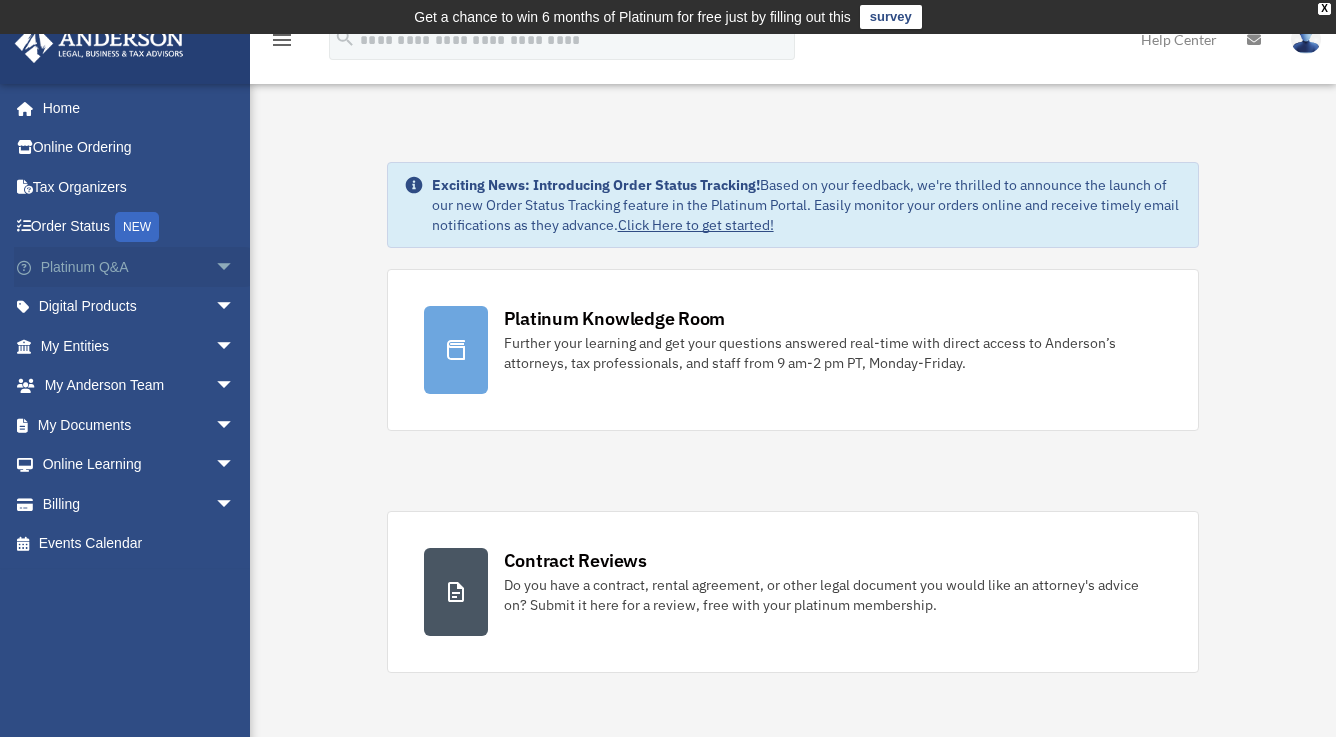 click on "arrow_drop_down" at bounding box center (235, 267) 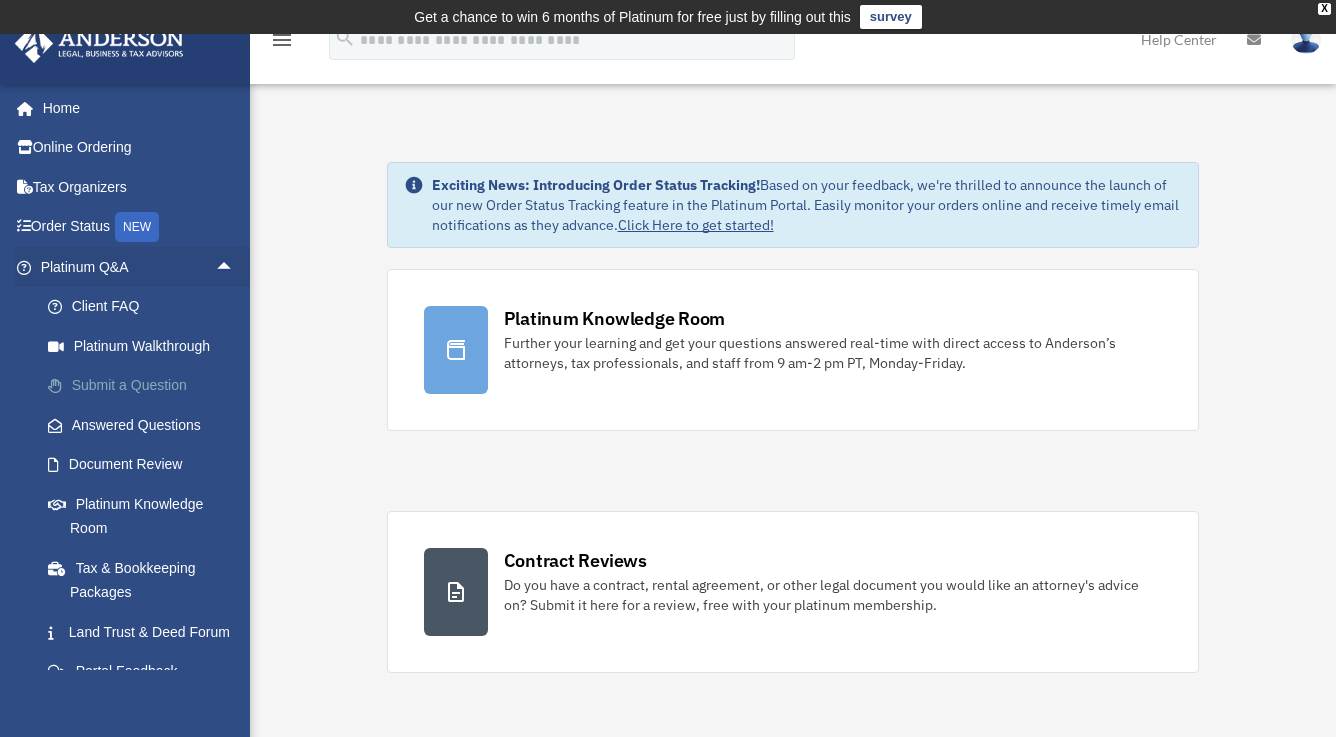 click on "Submit a Question" at bounding box center [146, 386] 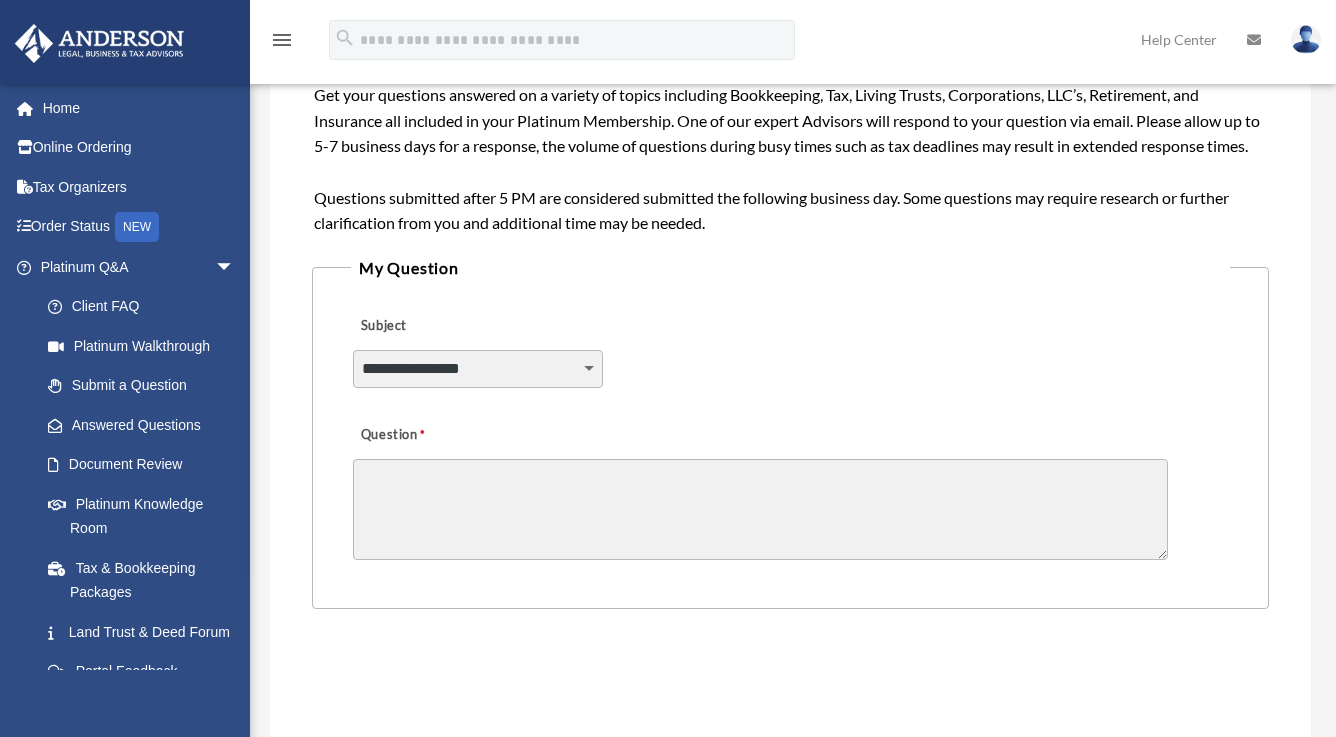 scroll, scrollTop: 372, scrollLeft: 0, axis: vertical 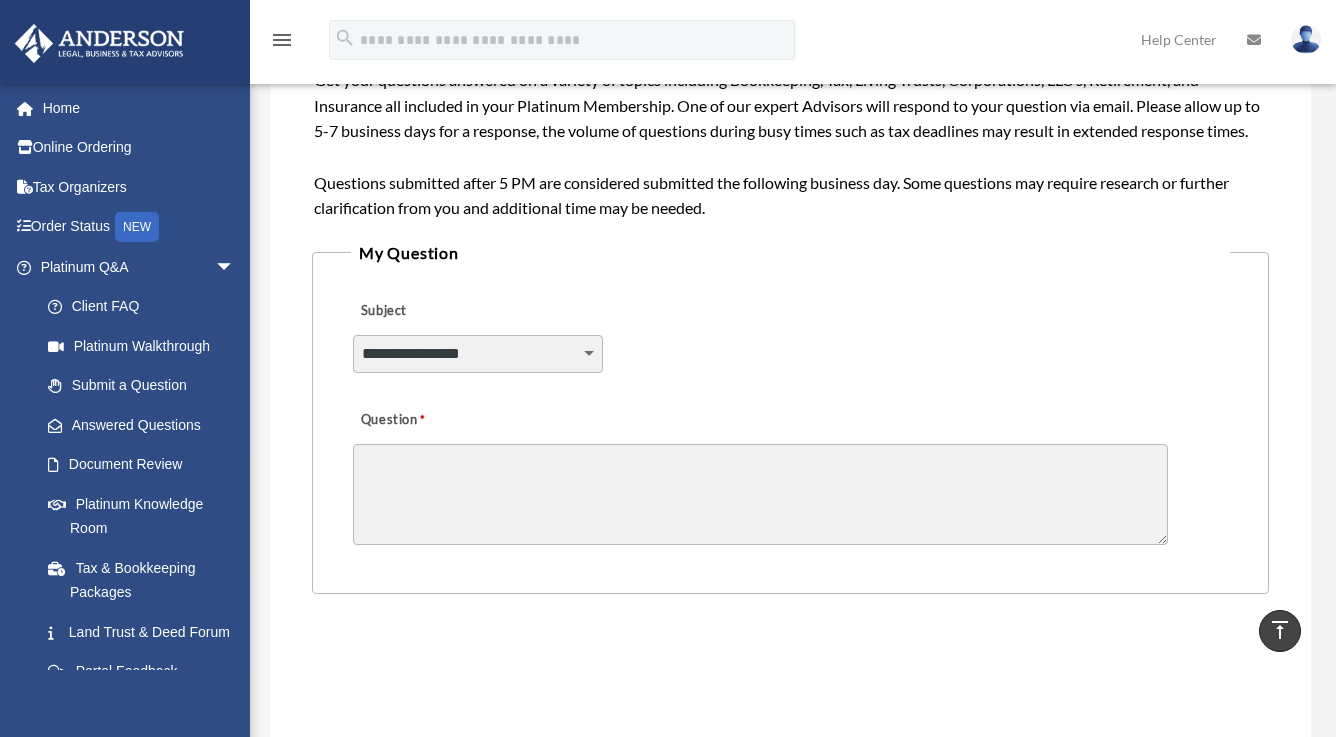 click on "**********" at bounding box center [478, 354] 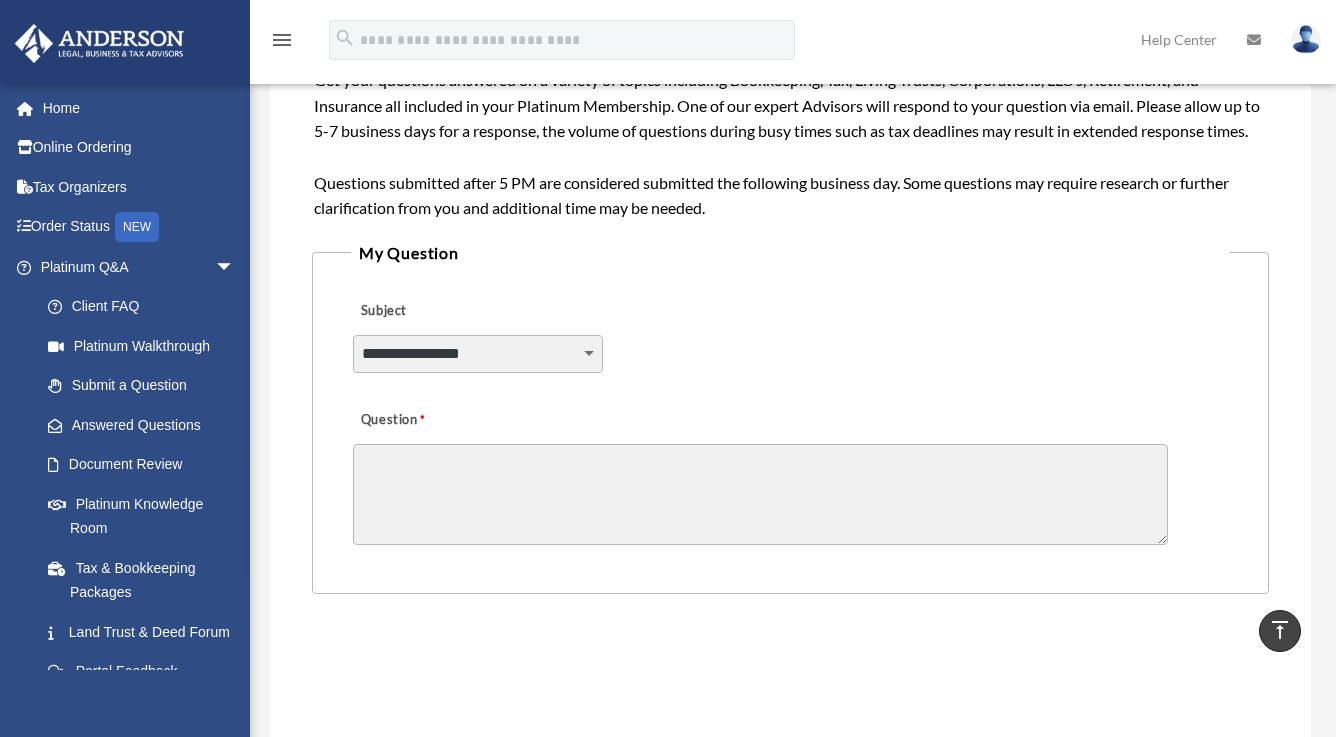 select on "******" 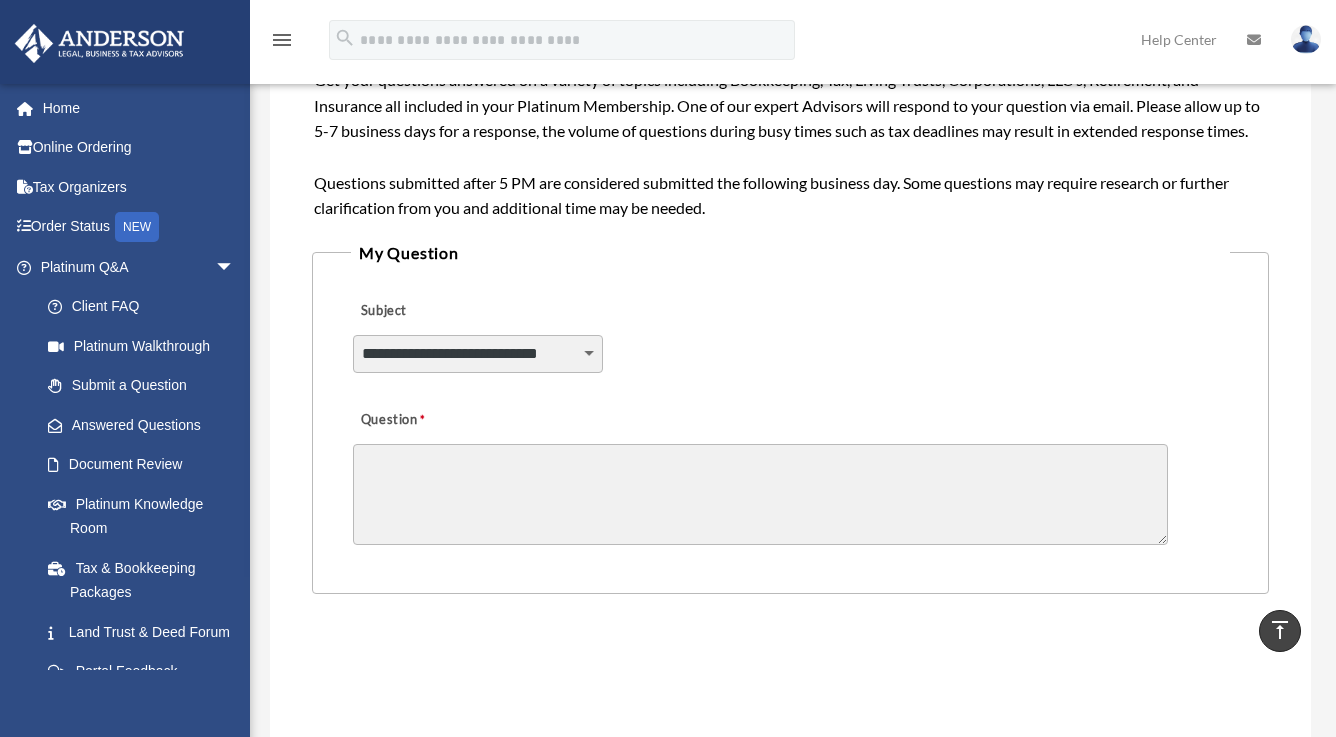 click on "Question" at bounding box center [760, 494] 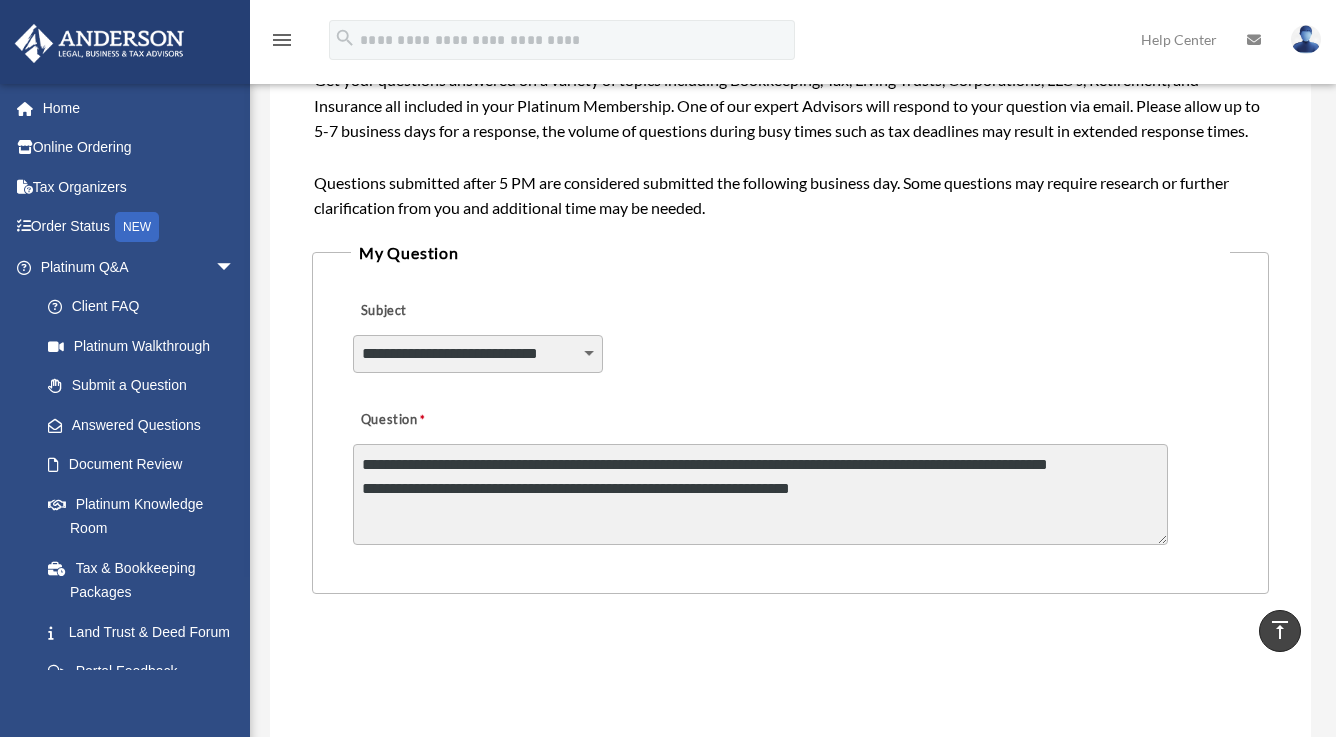 drag, startPoint x: 862, startPoint y: 510, endPoint x: 362, endPoint y: 509, distance: 500.001 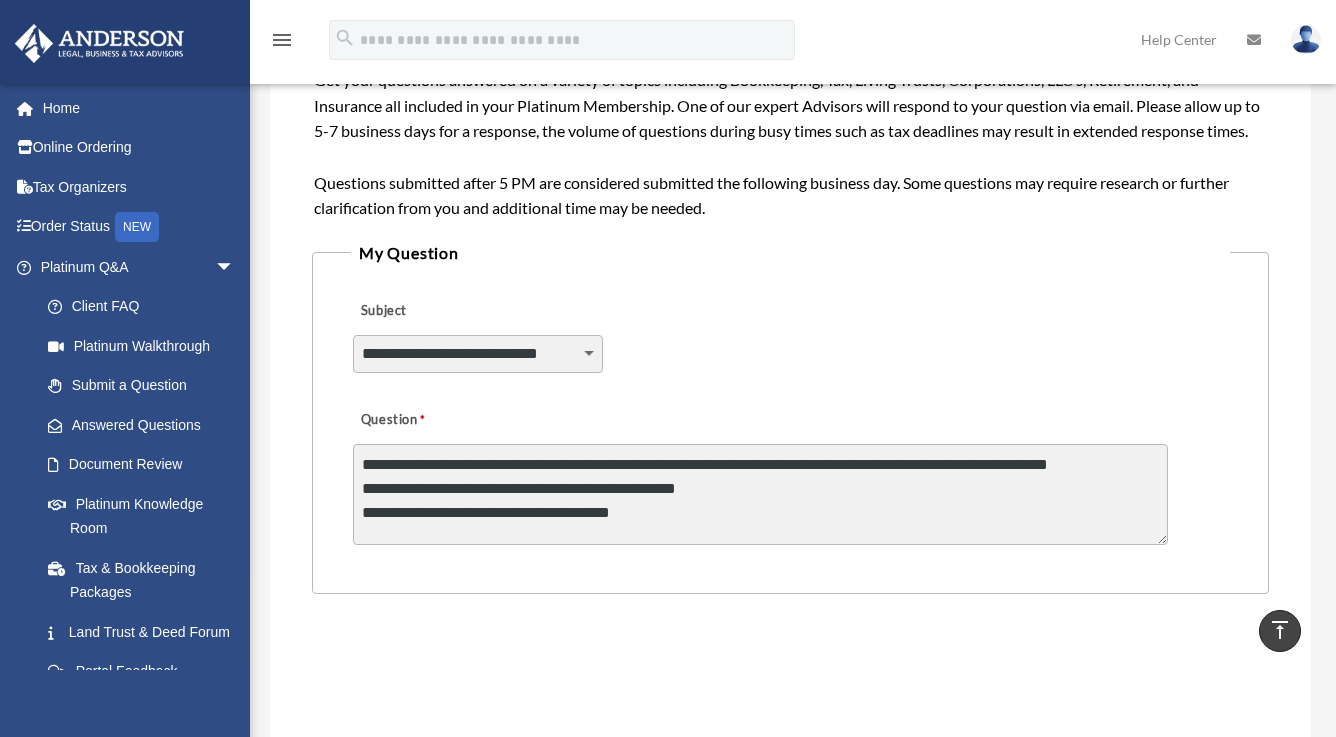 type on "**********" 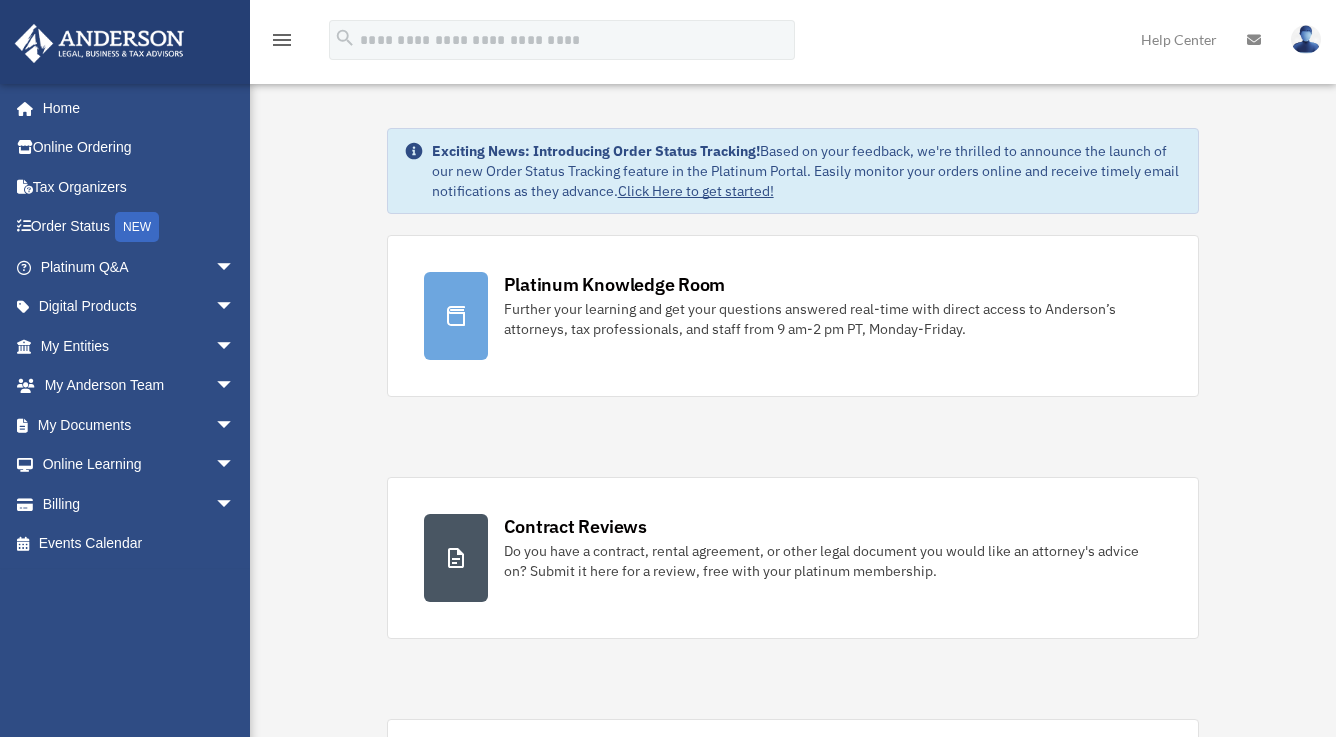 scroll, scrollTop: 0, scrollLeft: 0, axis: both 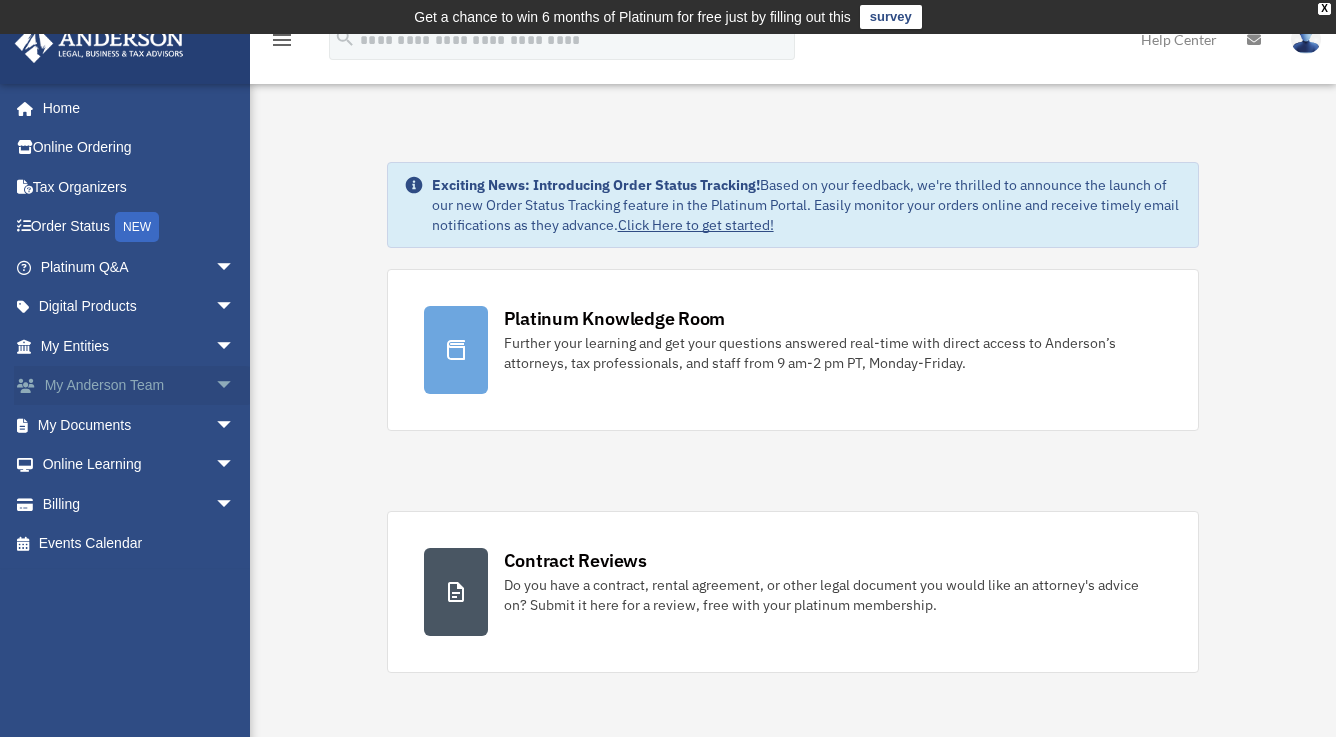 click on "arrow_drop_down" at bounding box center (235, 386) 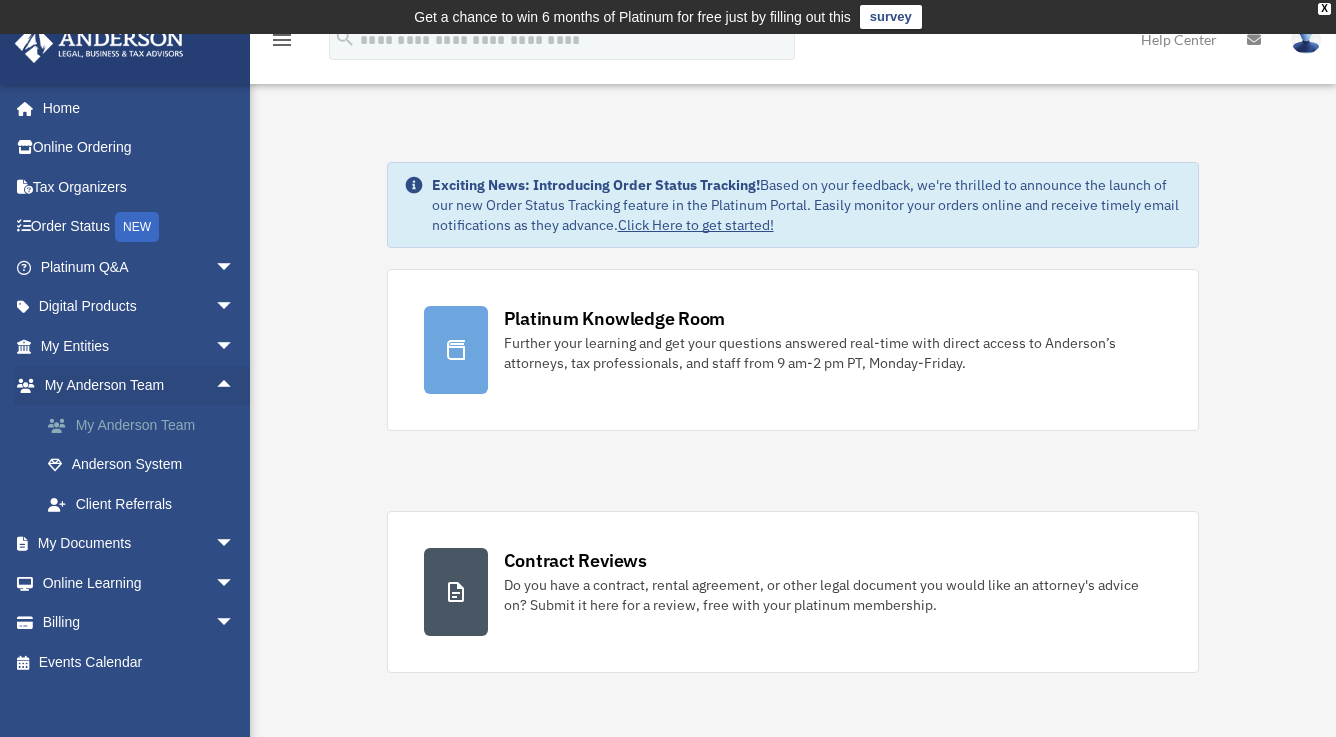 click on "My Anderson Team" at bounding box center [146, 425] 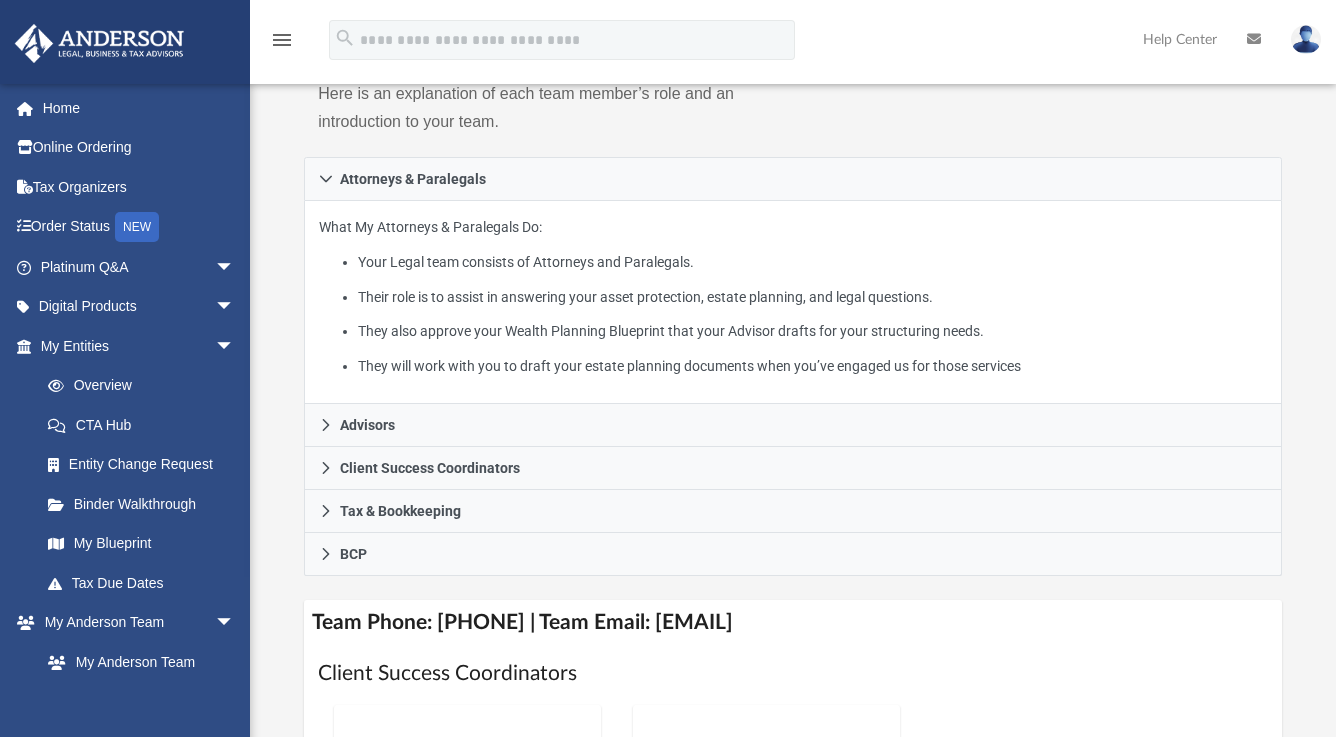 scroll, scrollTop: 313, scrollLeft: 0, axis: vertical 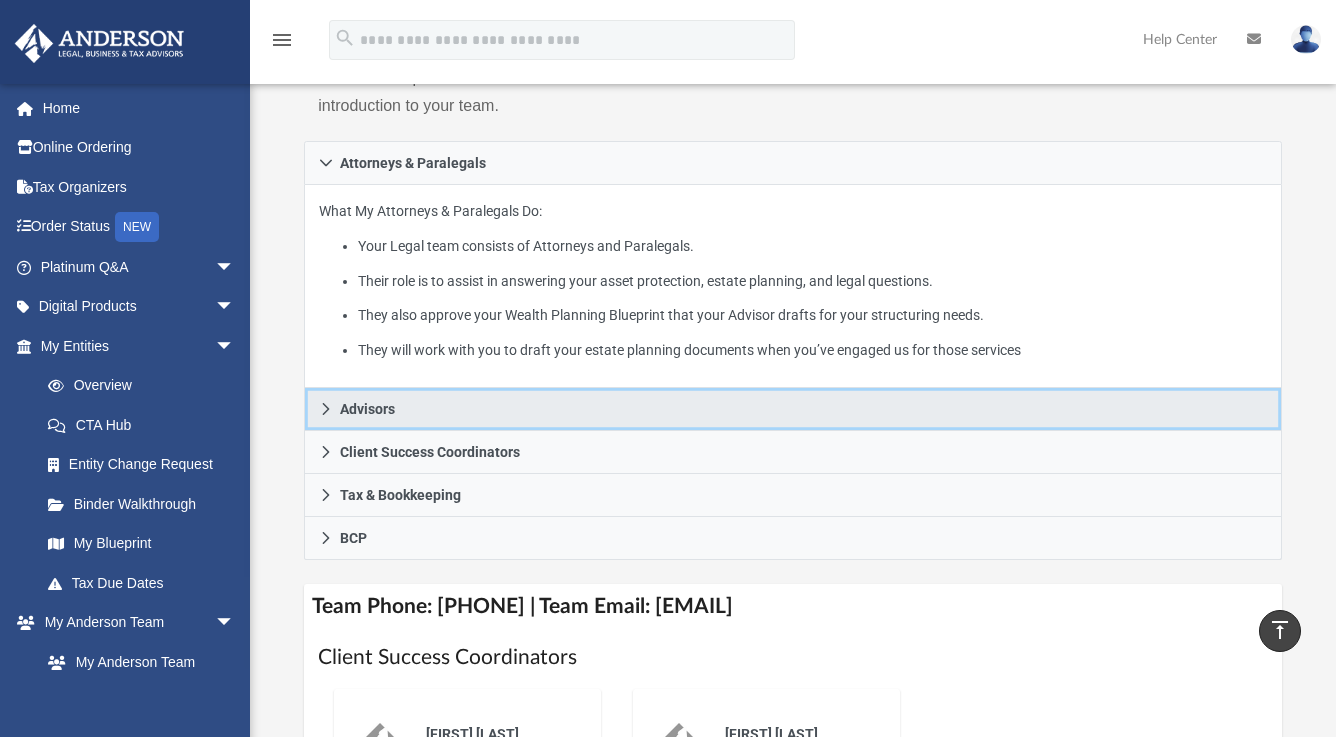 click on "Advisors" at bounding box center [367, 409] 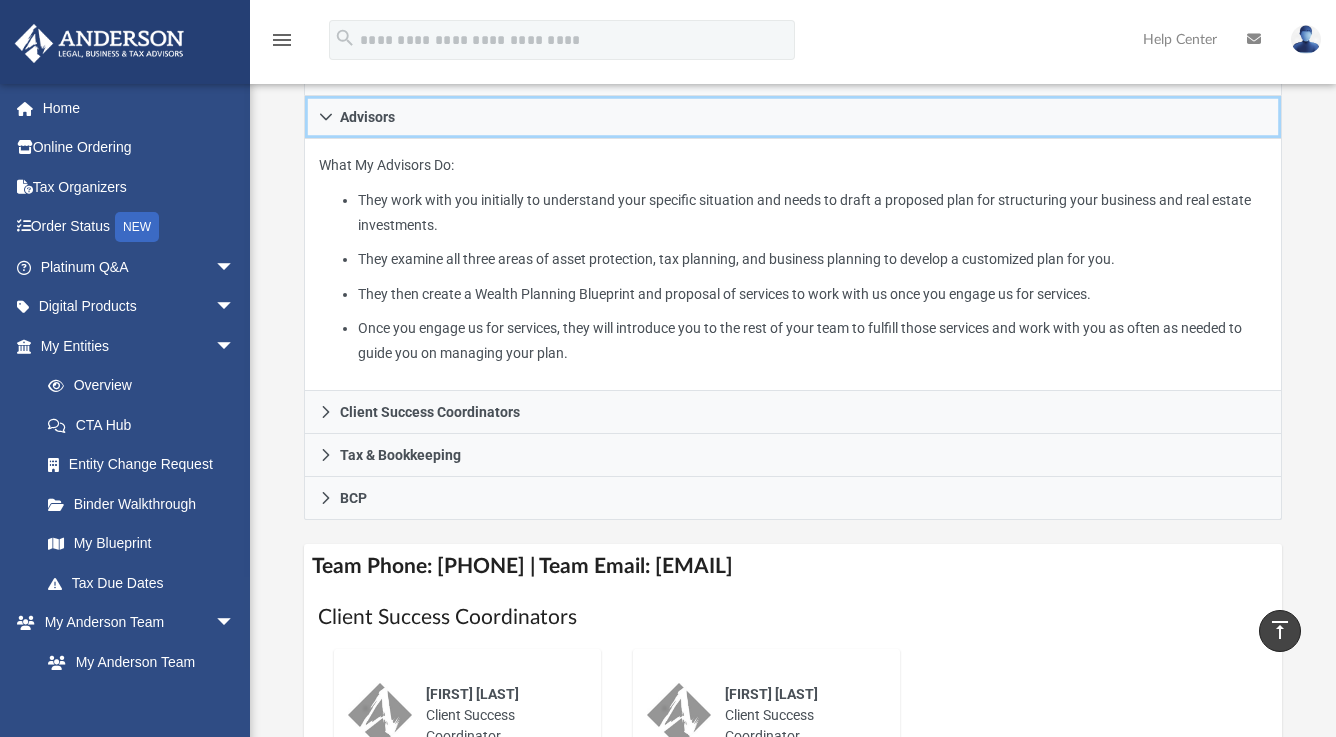 scroll, scrollTop: 406, scrollLeft: 0, axis: vertical 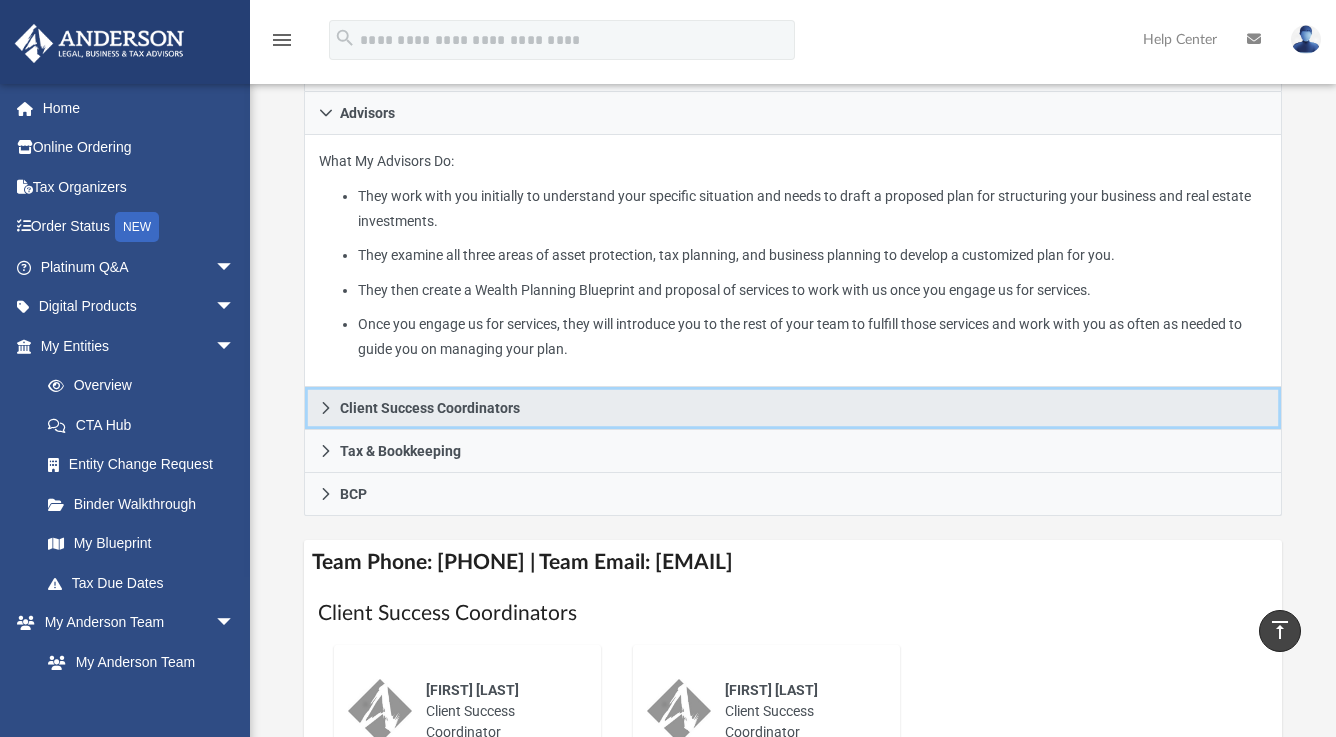 click on "Client Success Coordinators" at bounding box center (430, 408) 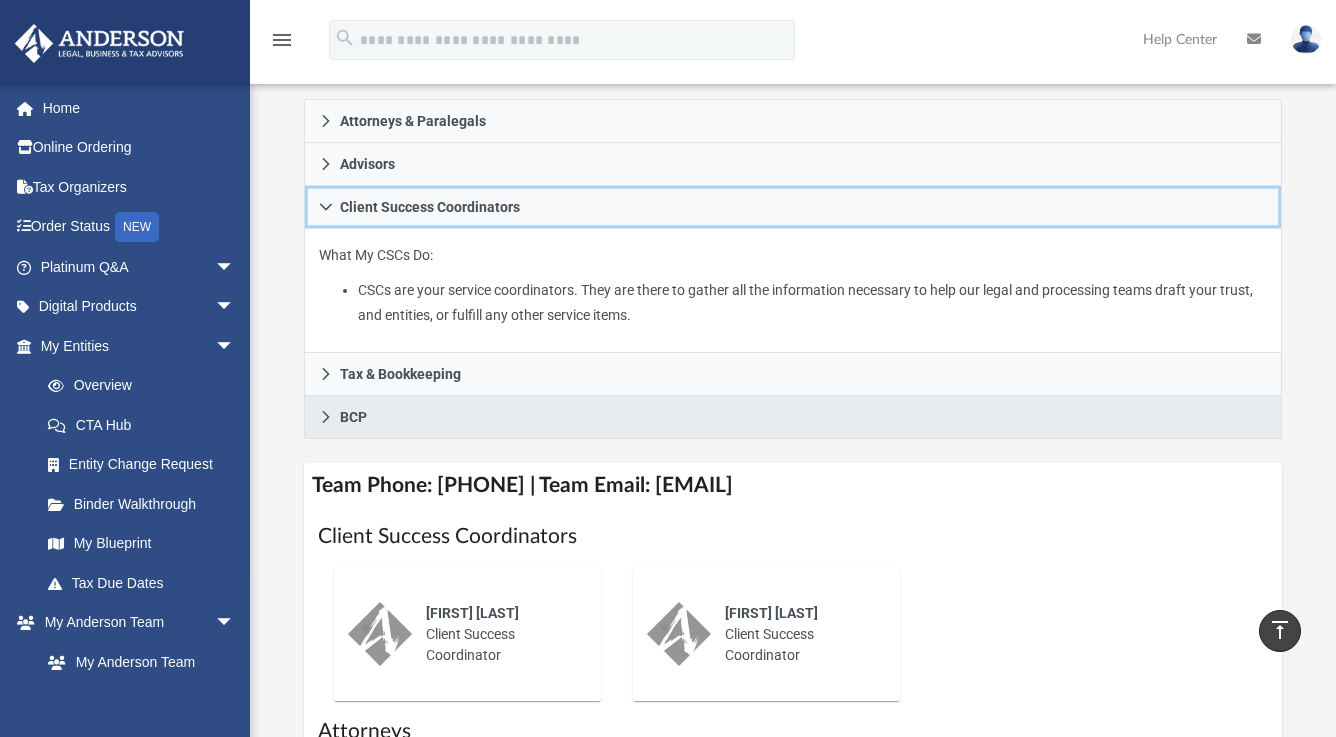 scroll, scrollTop: 0, scrollLeft: 0, axis: both 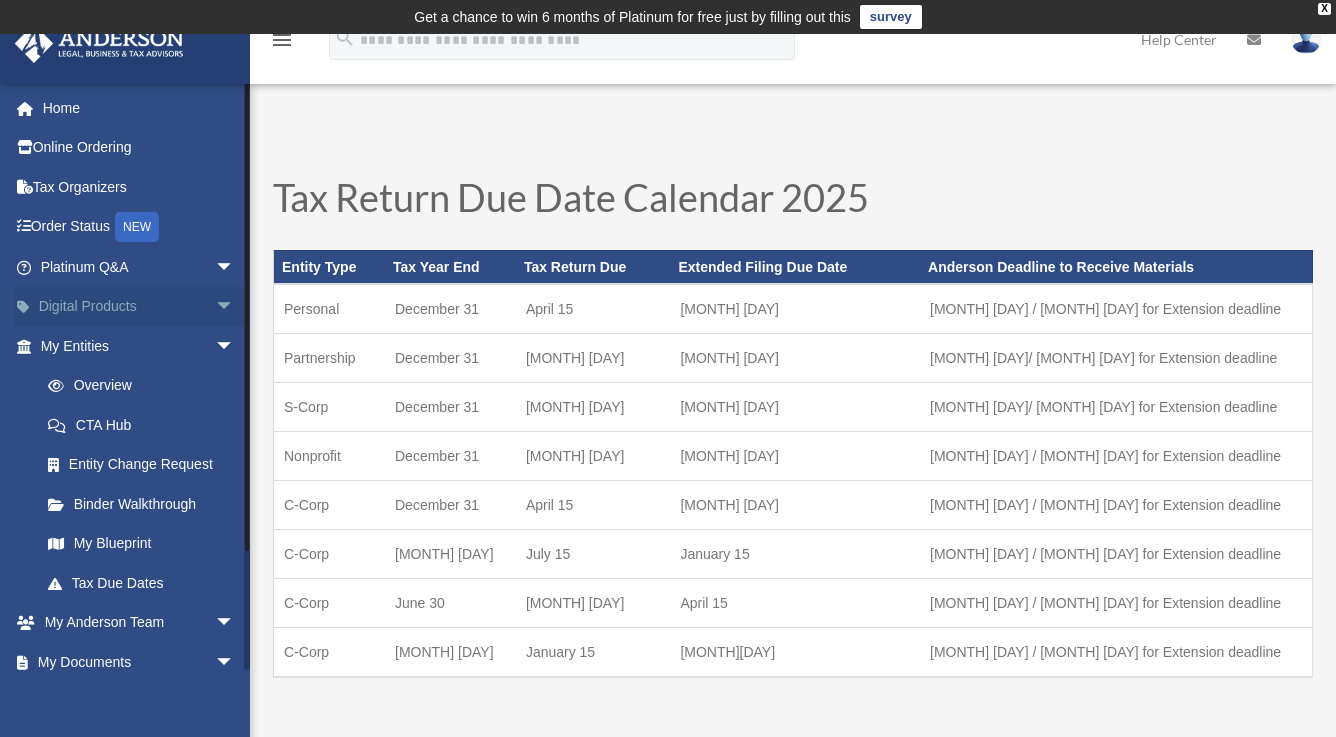 click on "Digital Products arrow_drop_down" at bounding box center [139, 307] 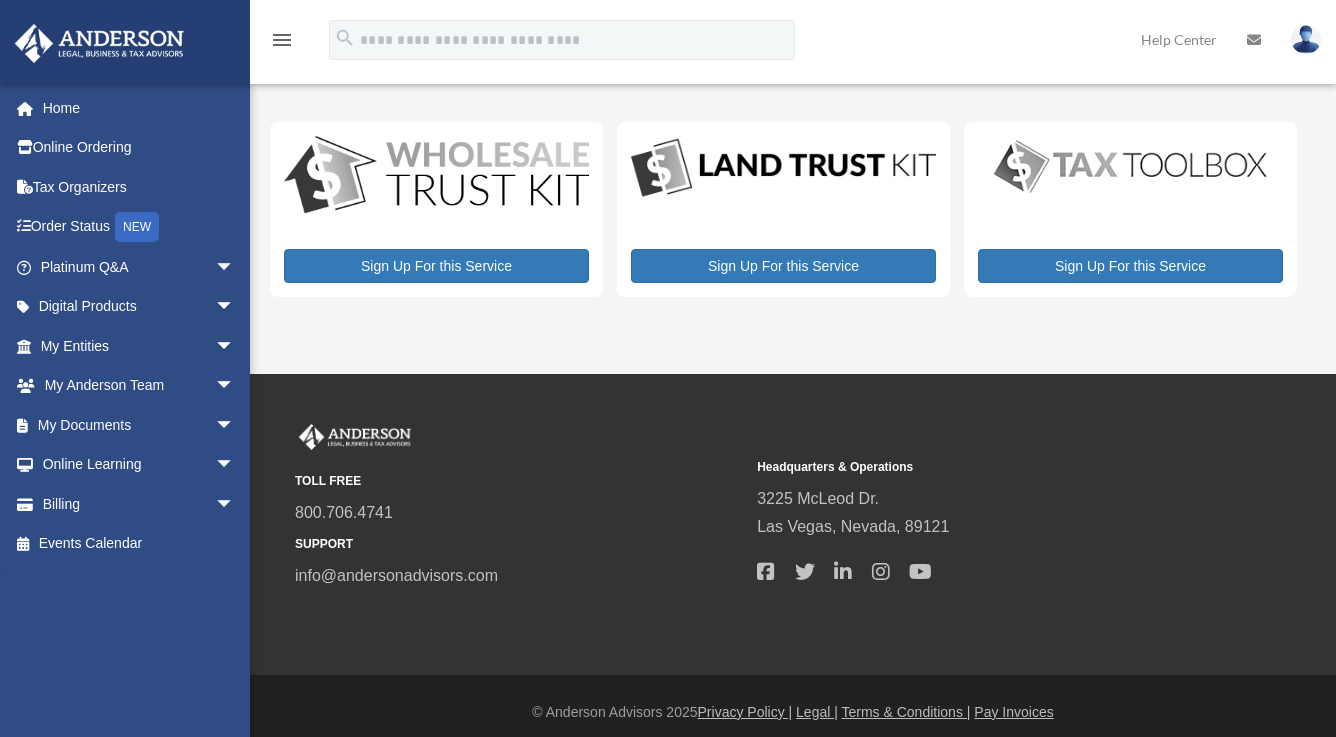 scroll, scrollTop: 0, scrollLeft: 0, axis: both 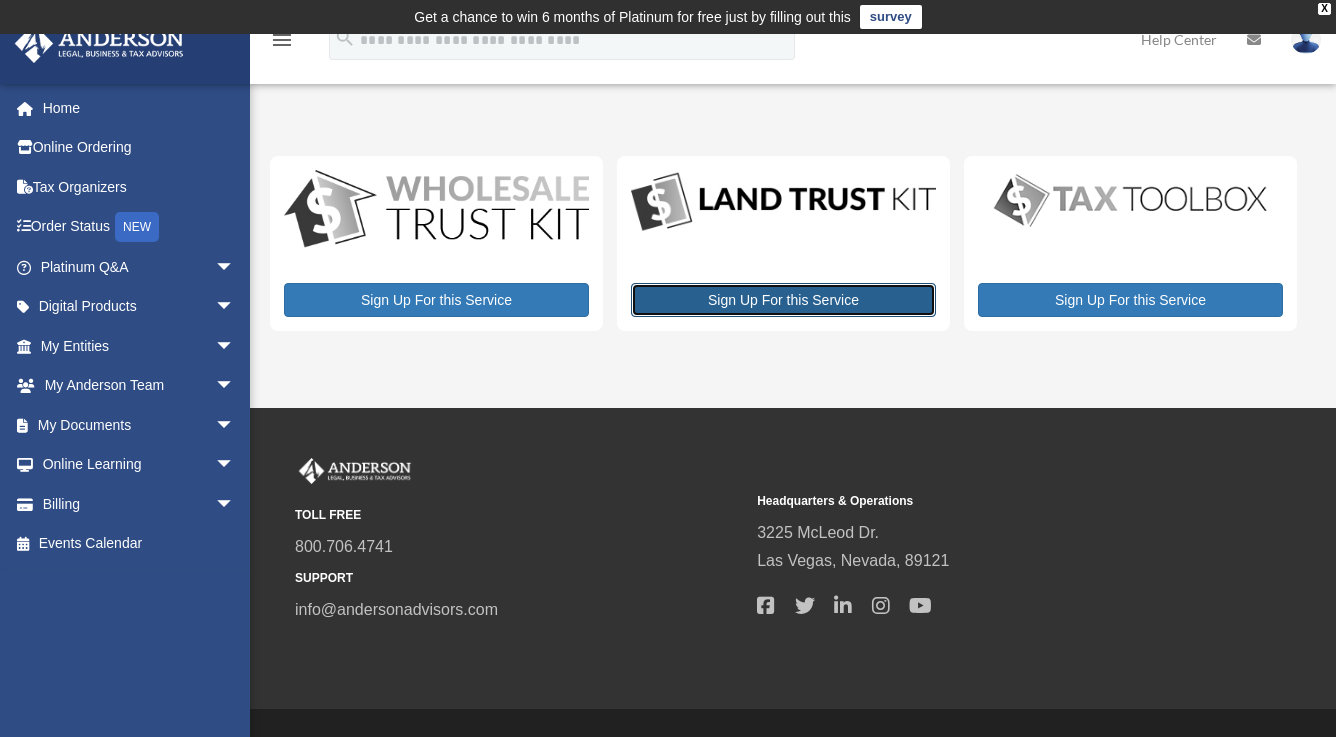 click on "Sign
Up For this Service" at bounding box center [783, 300] 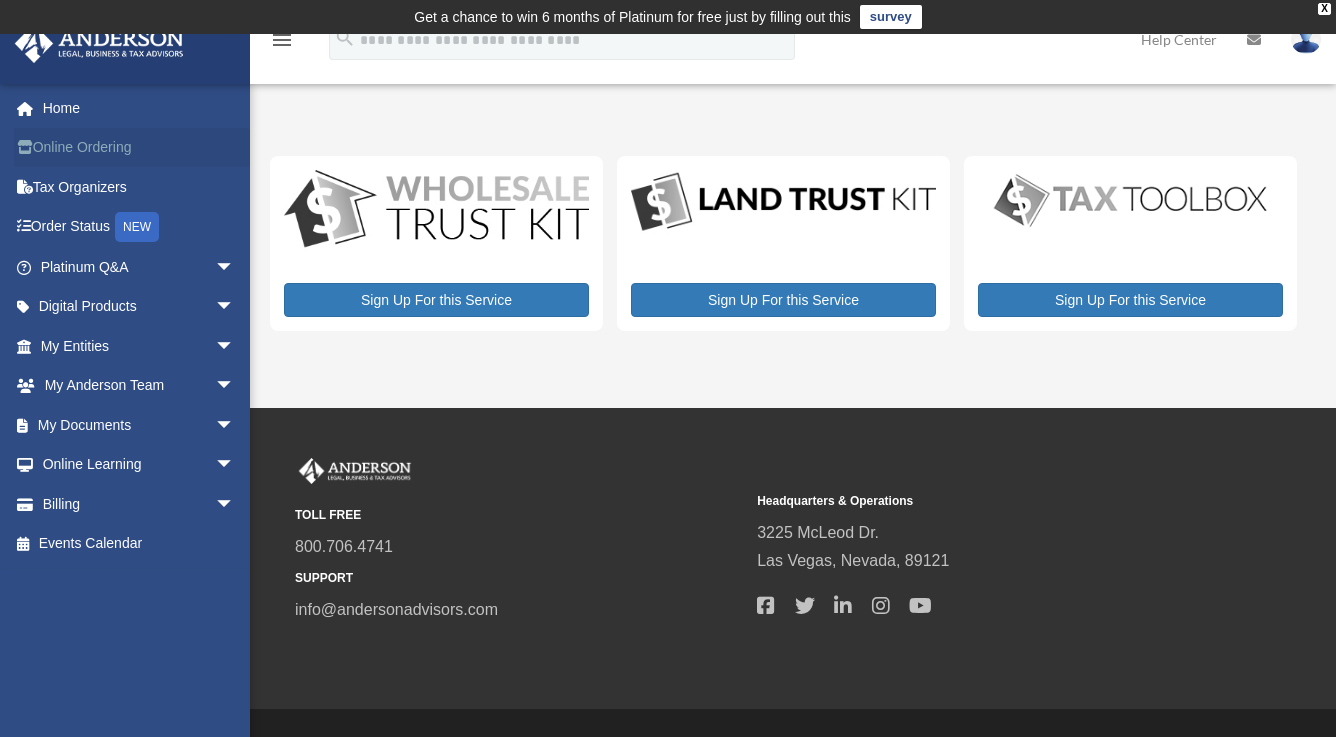 click on "Online Ordering" at bounding box center (139, 148) 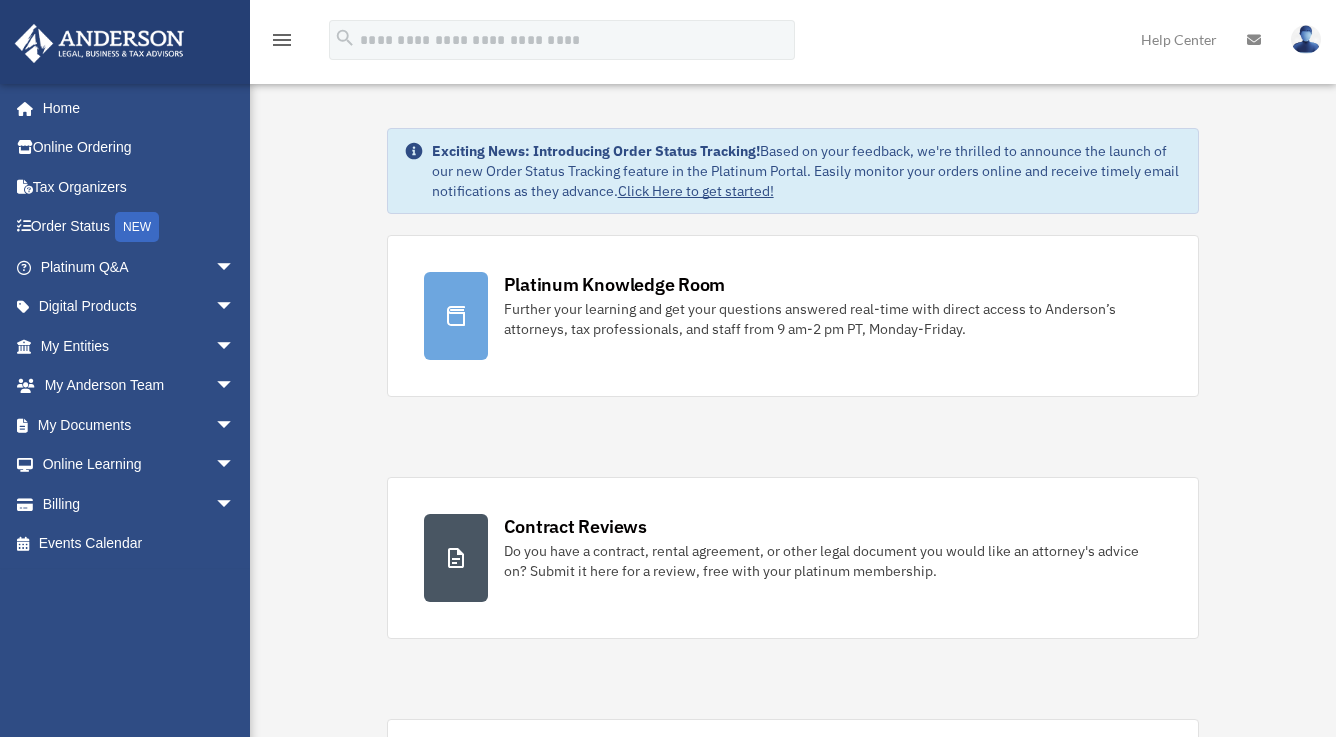 scroll, scrollTop: 0, scrollLeft: 0, axis: both 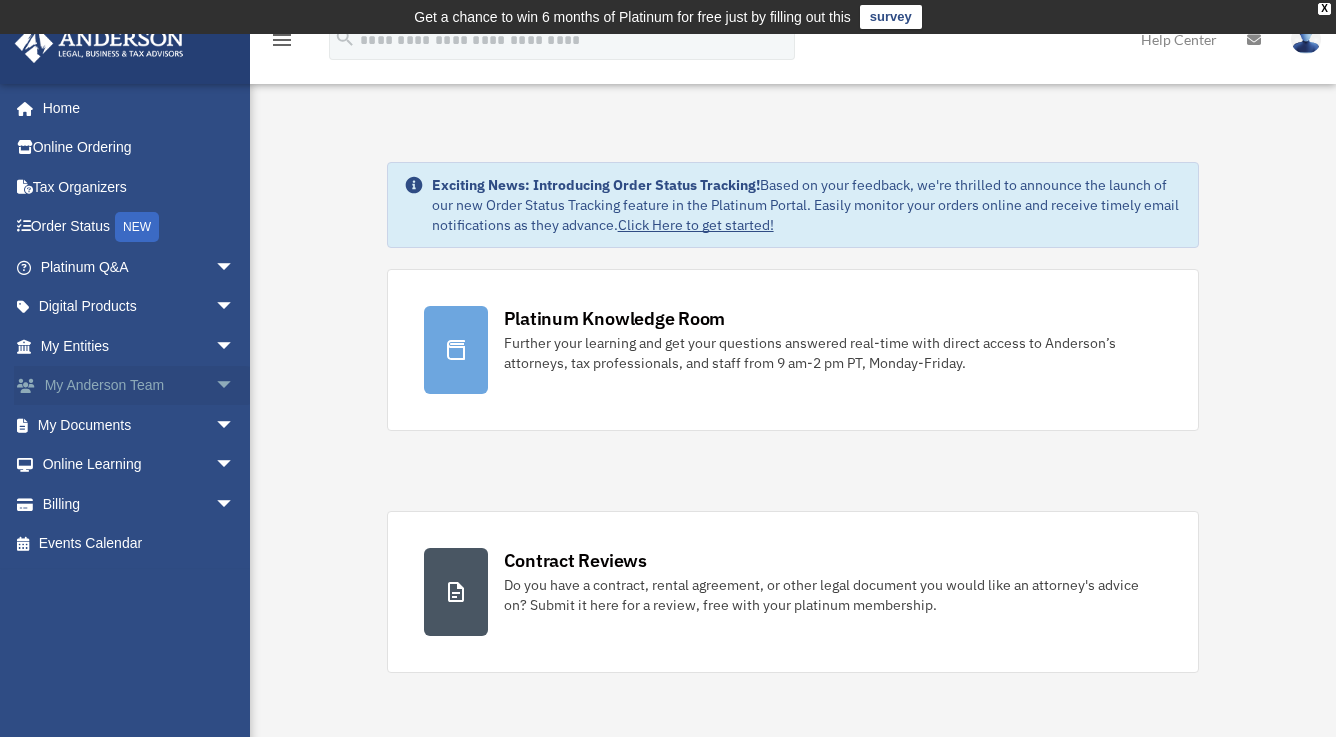 click on "My Anderson Team arrow_drop_down" at bounding box center (139, 386) 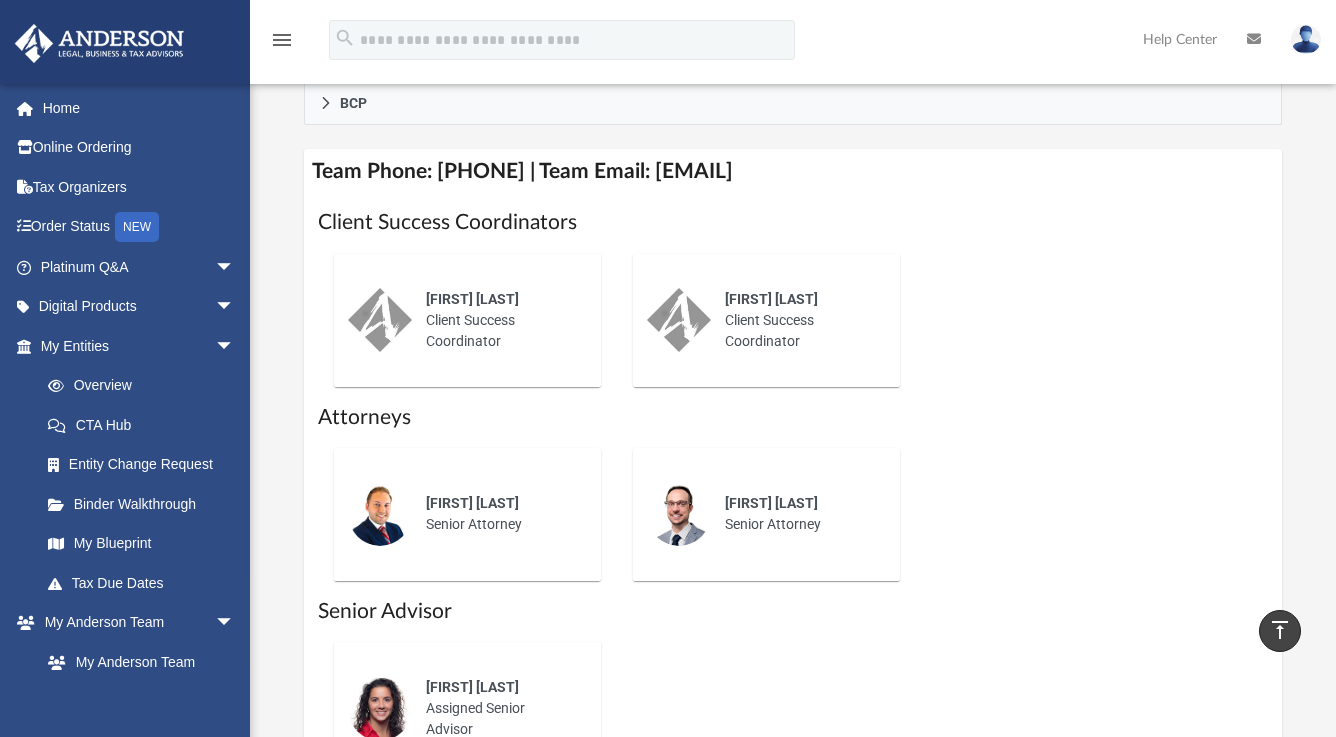 scroll, scrollTop: 743, scrollLeft: 0, axis: vertical 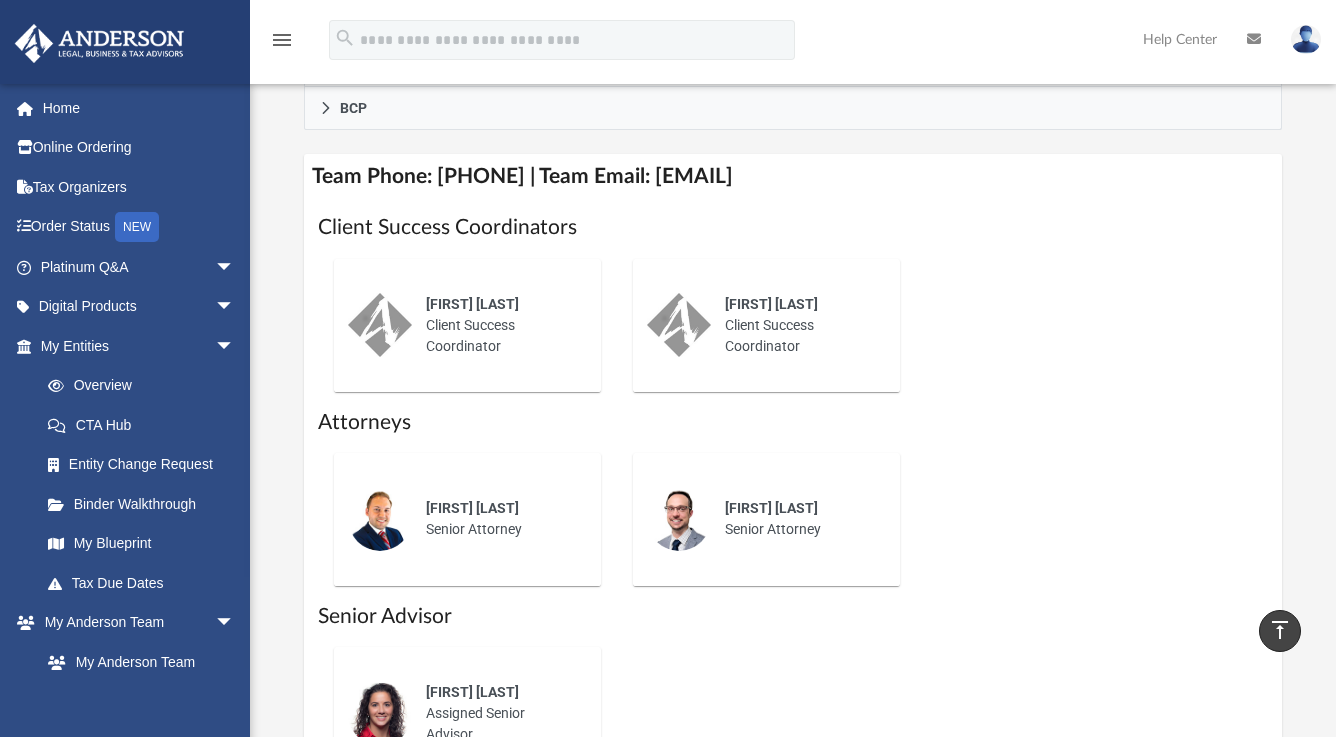 drag, startPoint x: 1023, startPoint y: 200, endPoint x: 718, endPoint y: 205, distance: 305.041 